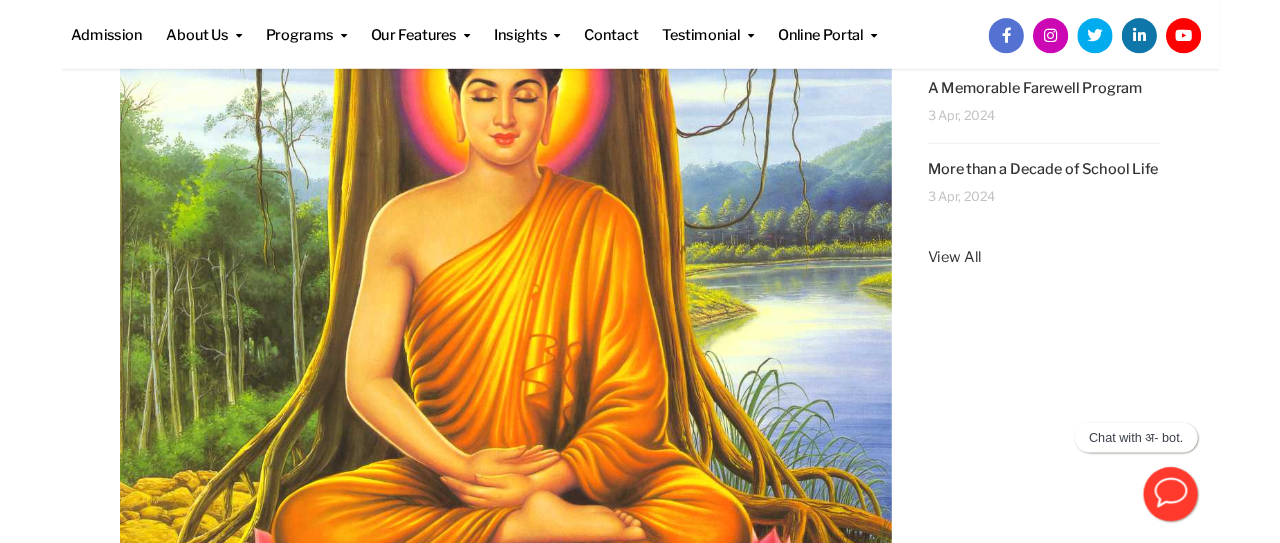 scroll, scrollTop: 575, scrollLeft: 0, axis: vertical 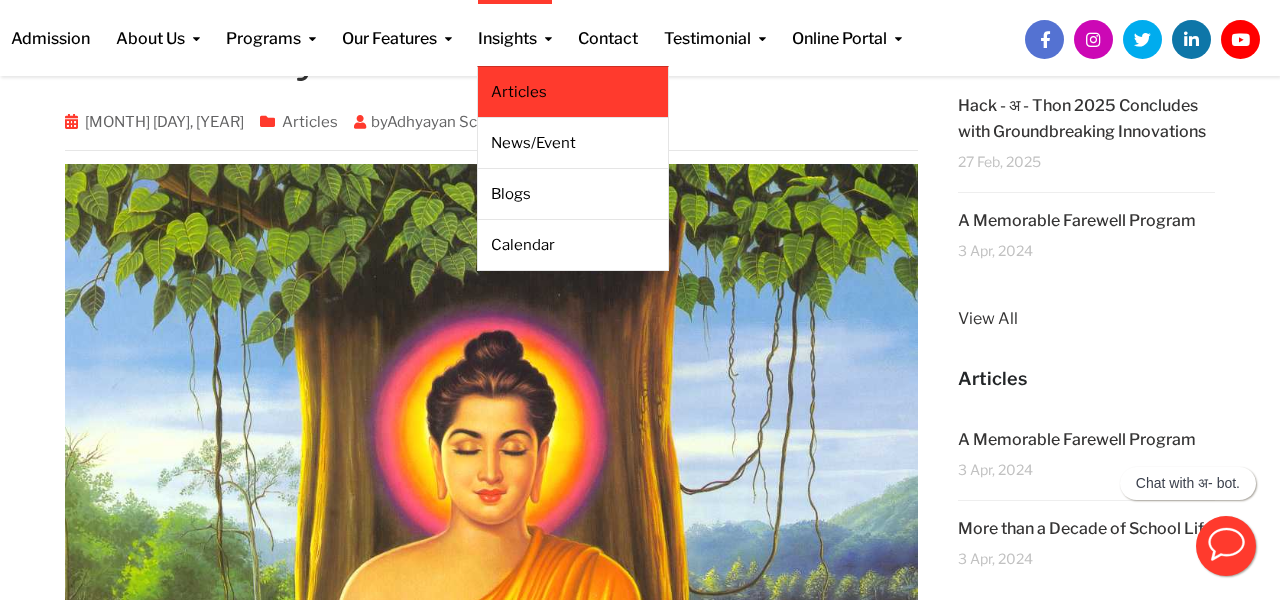 click on "Articles" at bounding box center (573, 92) 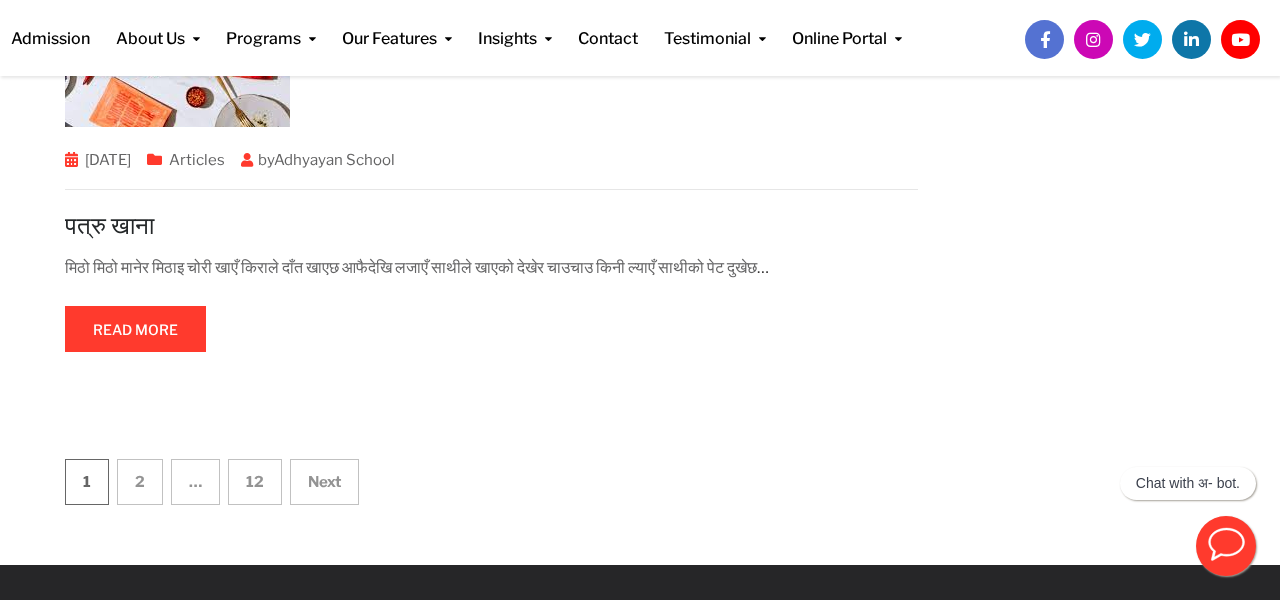 scroll, scrollTop: 6145, scrollLeft: 0, axis: vertical 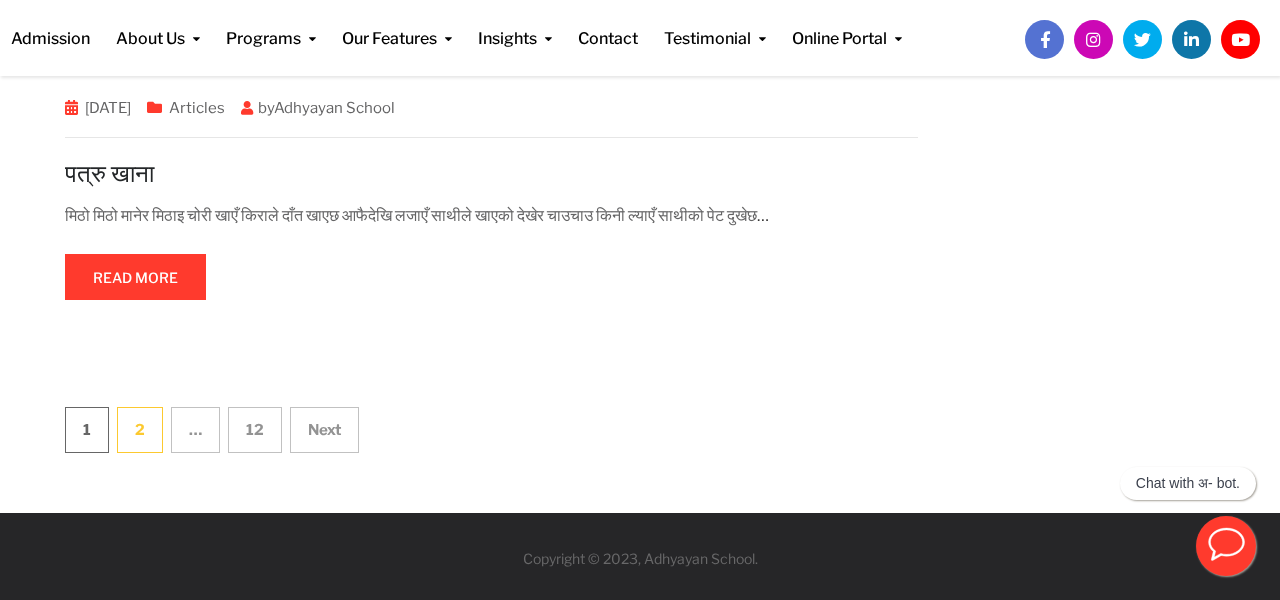 click on "2" at bounding box center (140, 430) 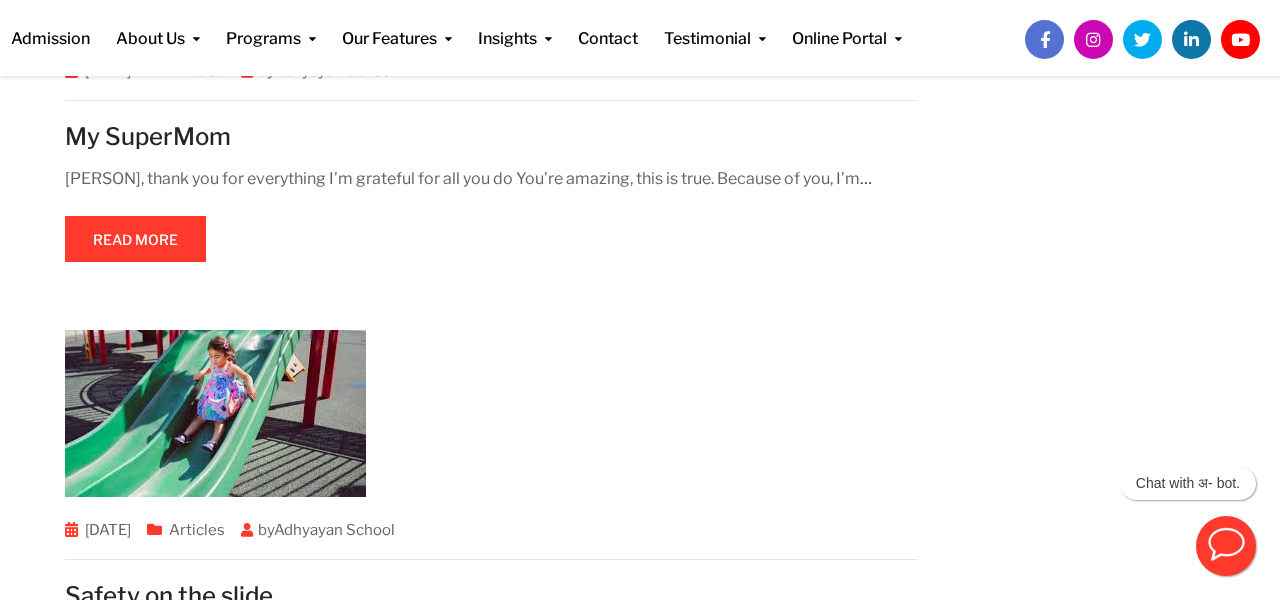 scroll, scrollTop: 1569, scrollLeft: 0, axis: vertical 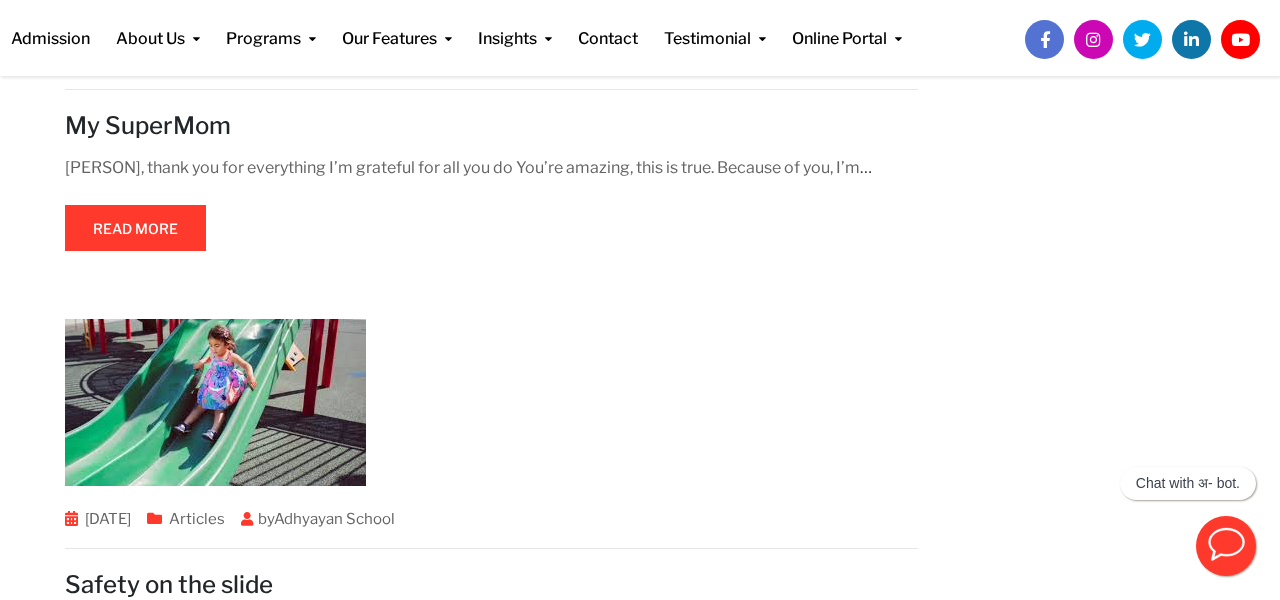 click at bounding box center [136, 228] 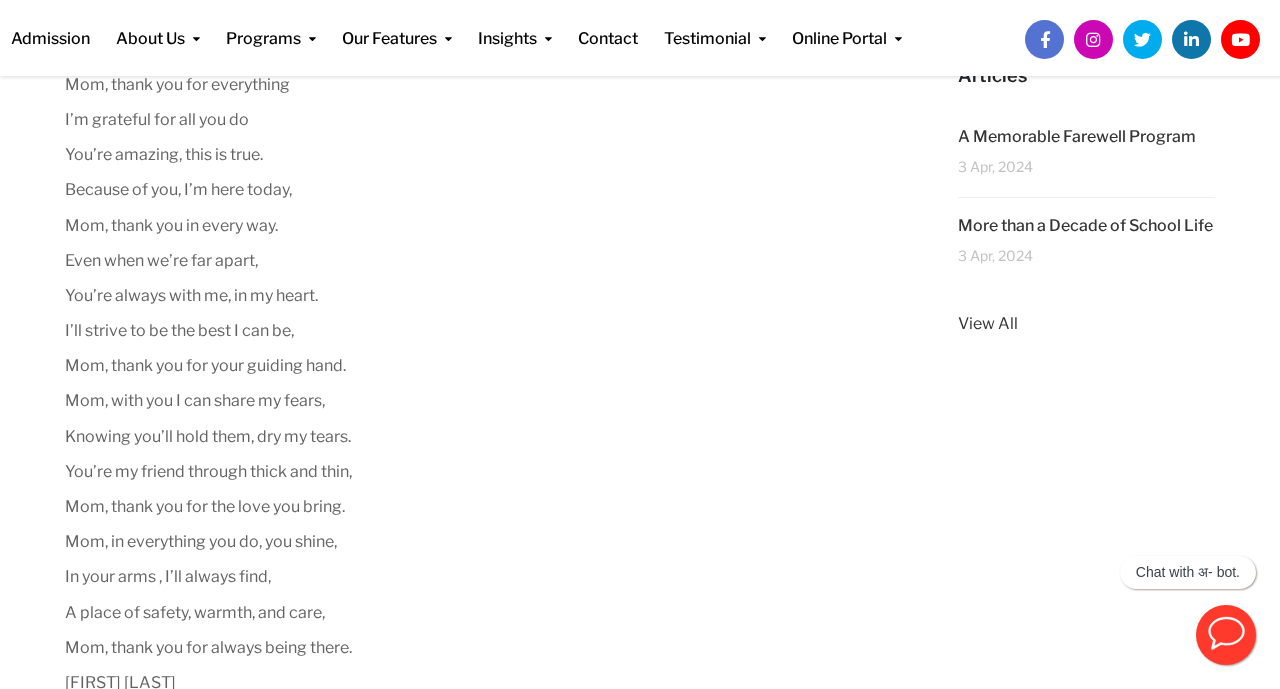scroll, scrollTop: 491, scrollLeft: 0, axis: vertical 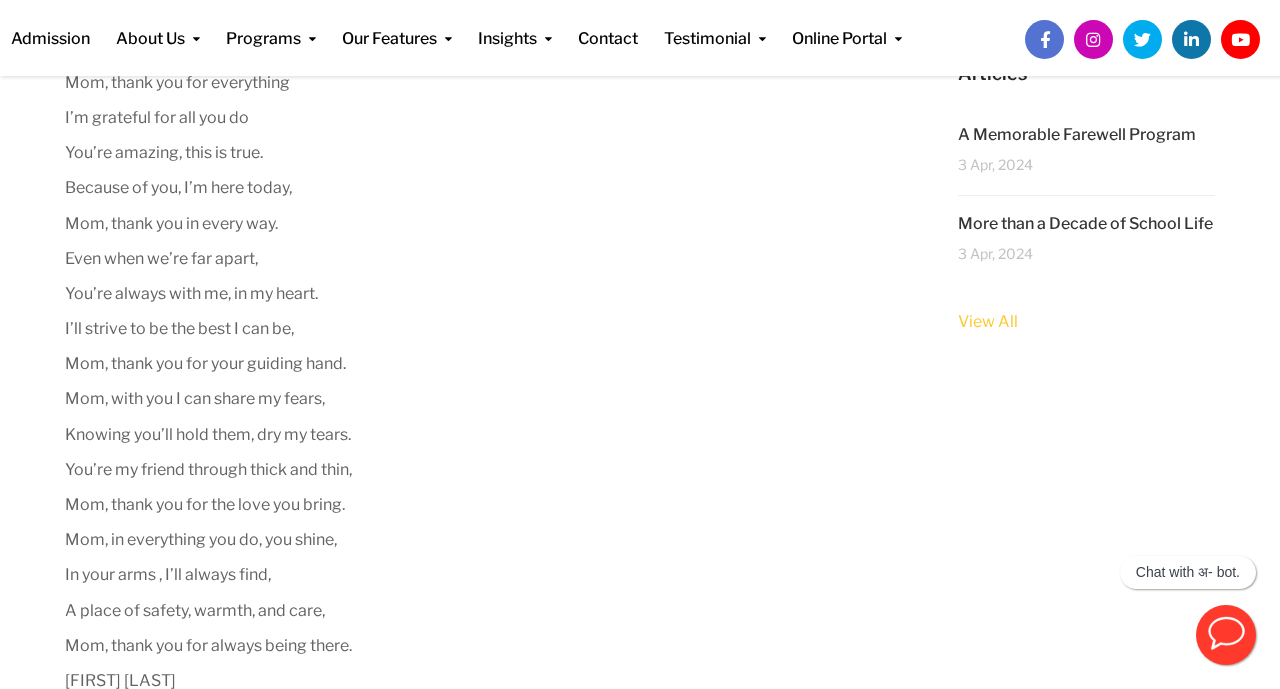 click on "View All" at bounding box center (1087, 322) 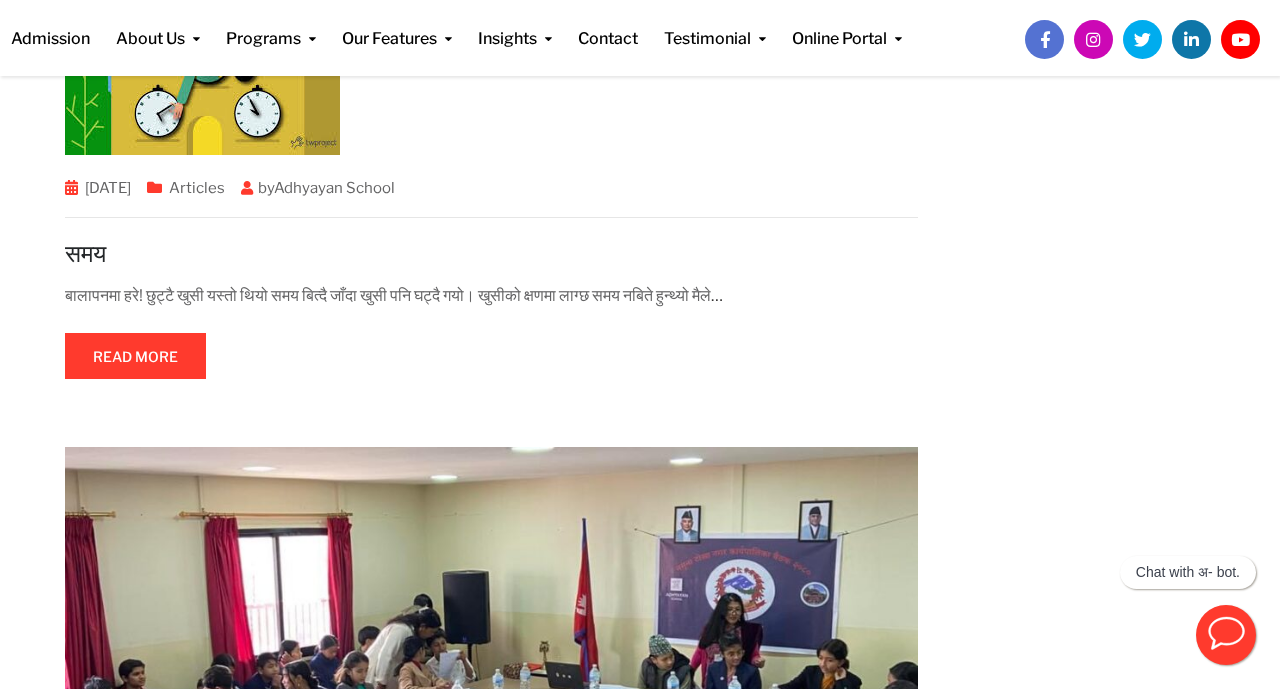 scroll, scrollTop: 2618, scrollLeft: 0, axis: vertical 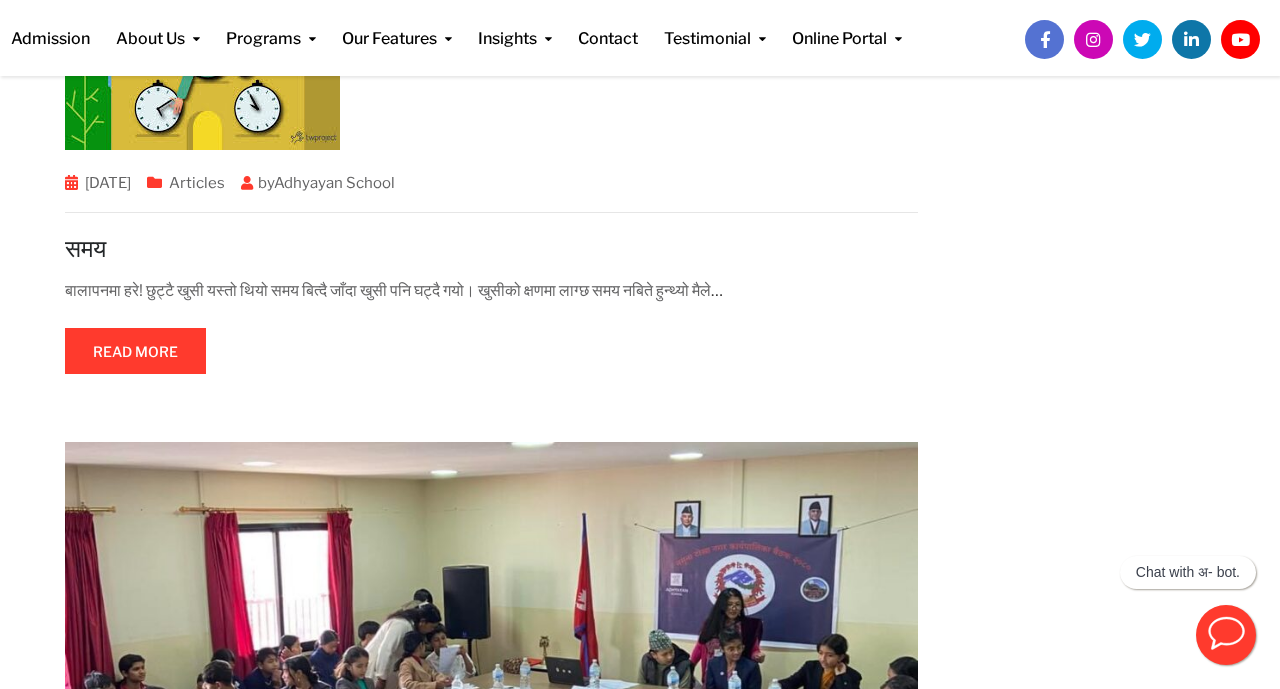 click at bounding box center (136, 351) 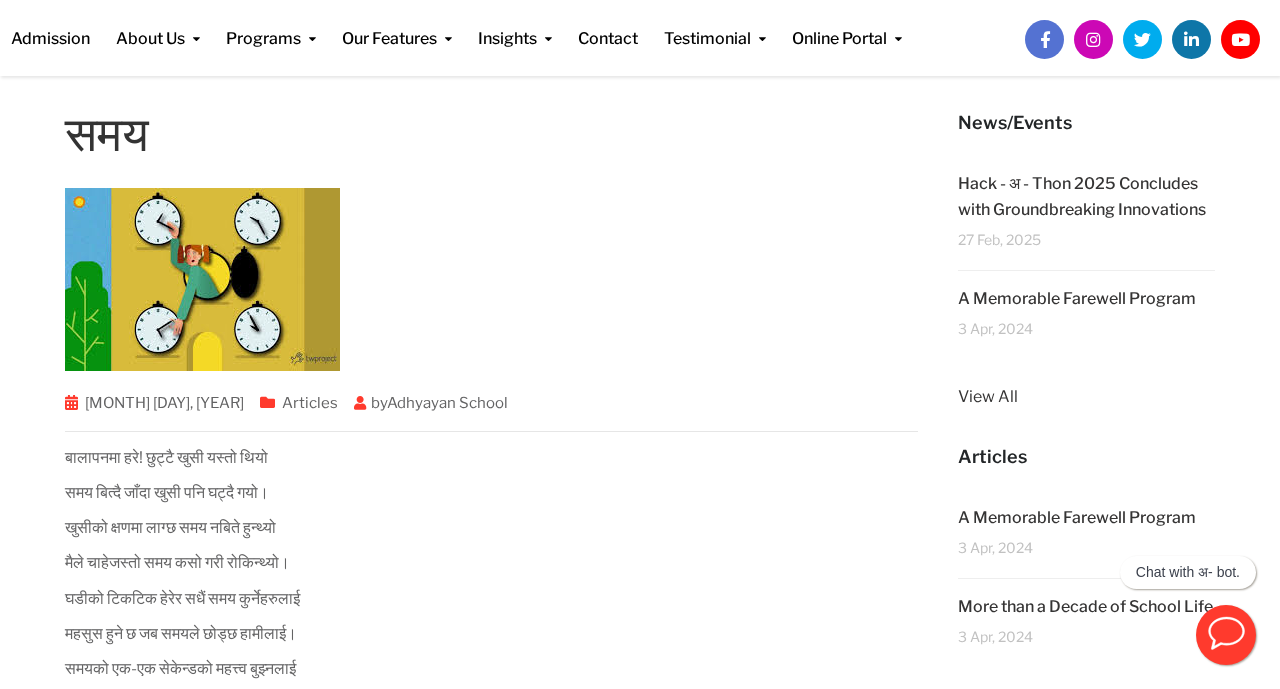 scroll, scrollTop: 99, scrollLeft: 0, axis: vertical 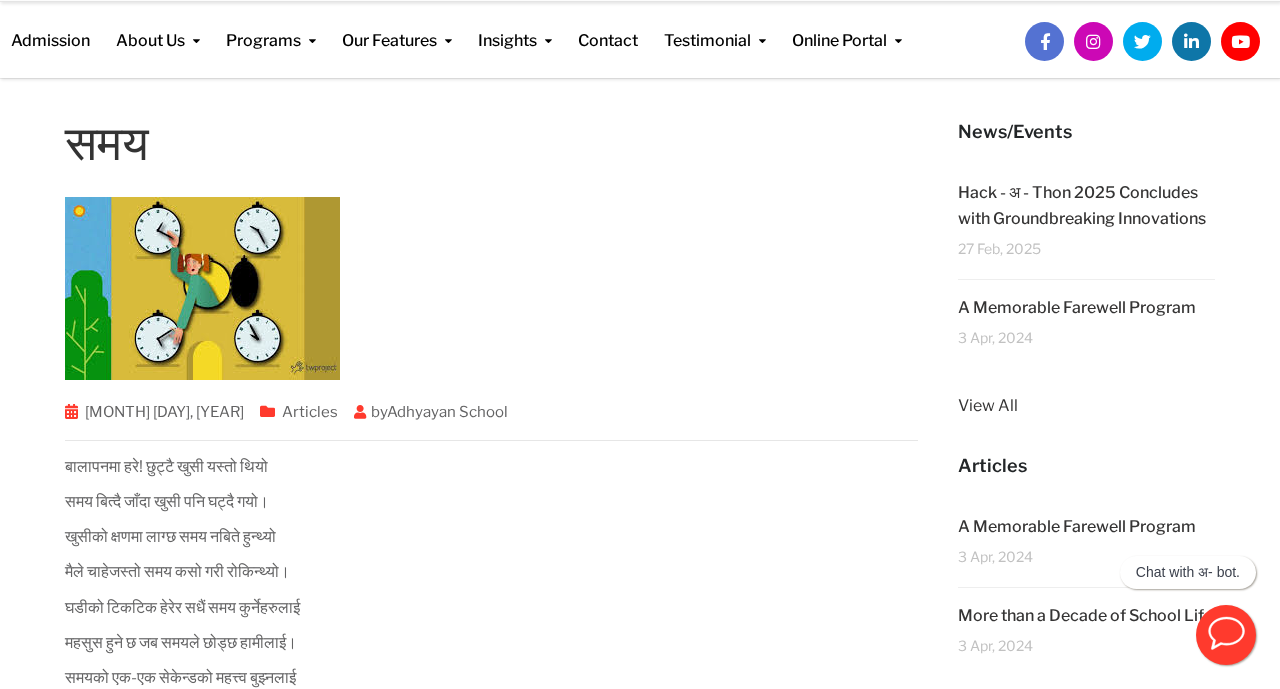 click on "Adhyayan School" at bounding box center [447, 412] 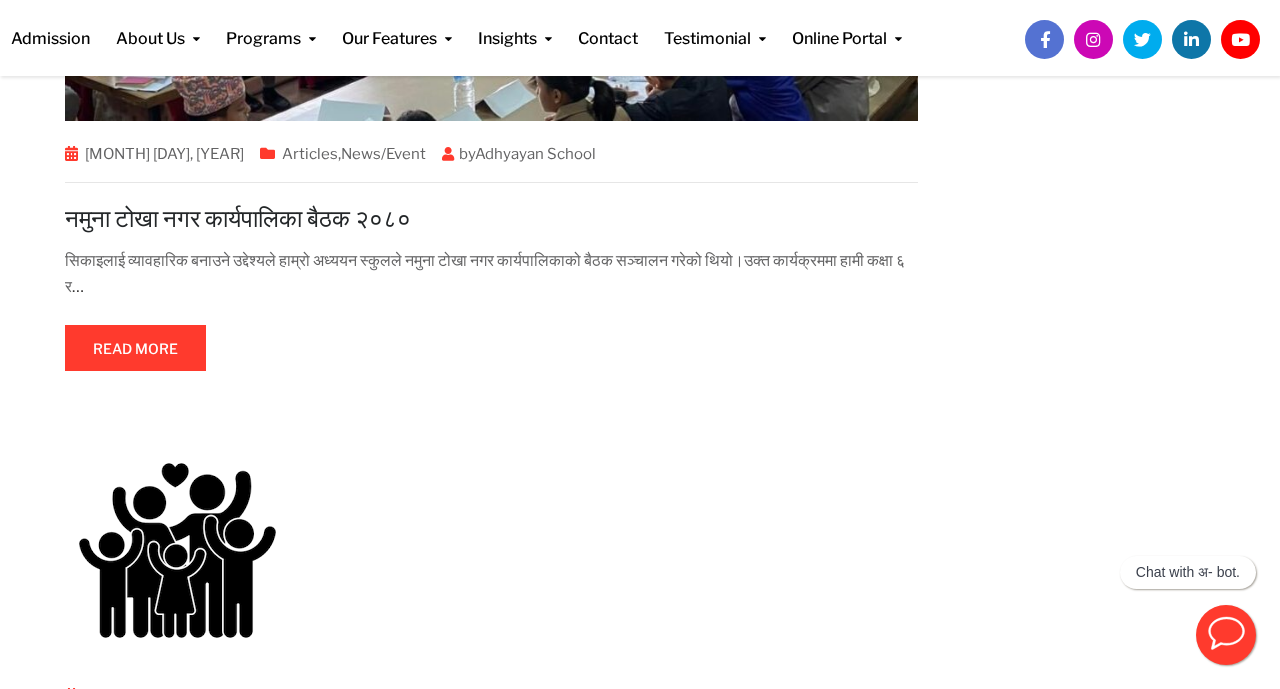 scroll, scrollTop: 4216, scrollLeft: 0, axis: vertical 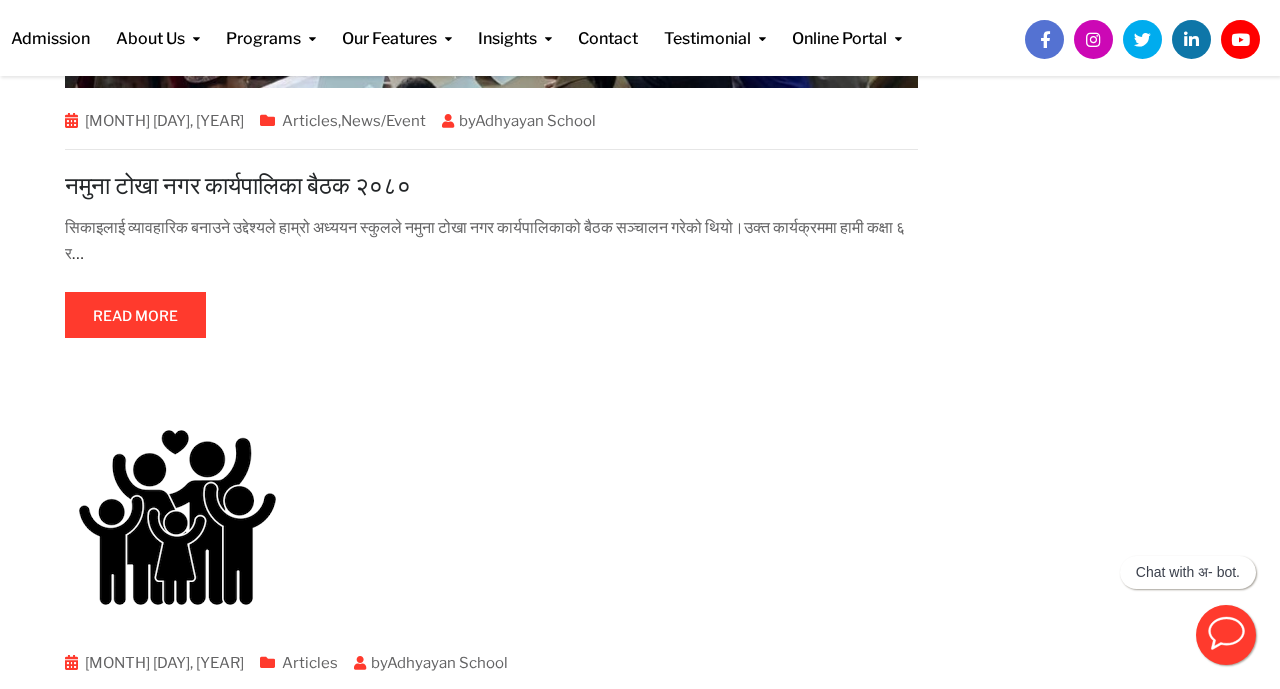 click at bounding box center (136, 315) 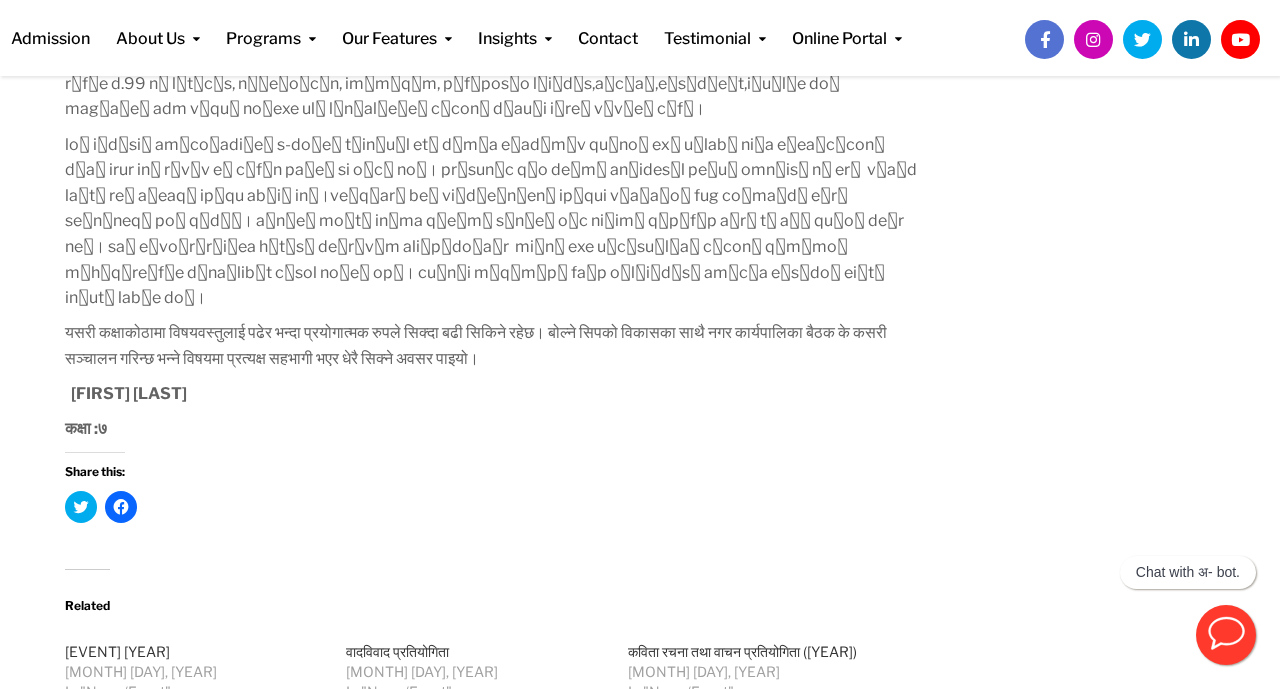 scroll, scrollTop: 1032, scrollLeft: 0, axis: vertical 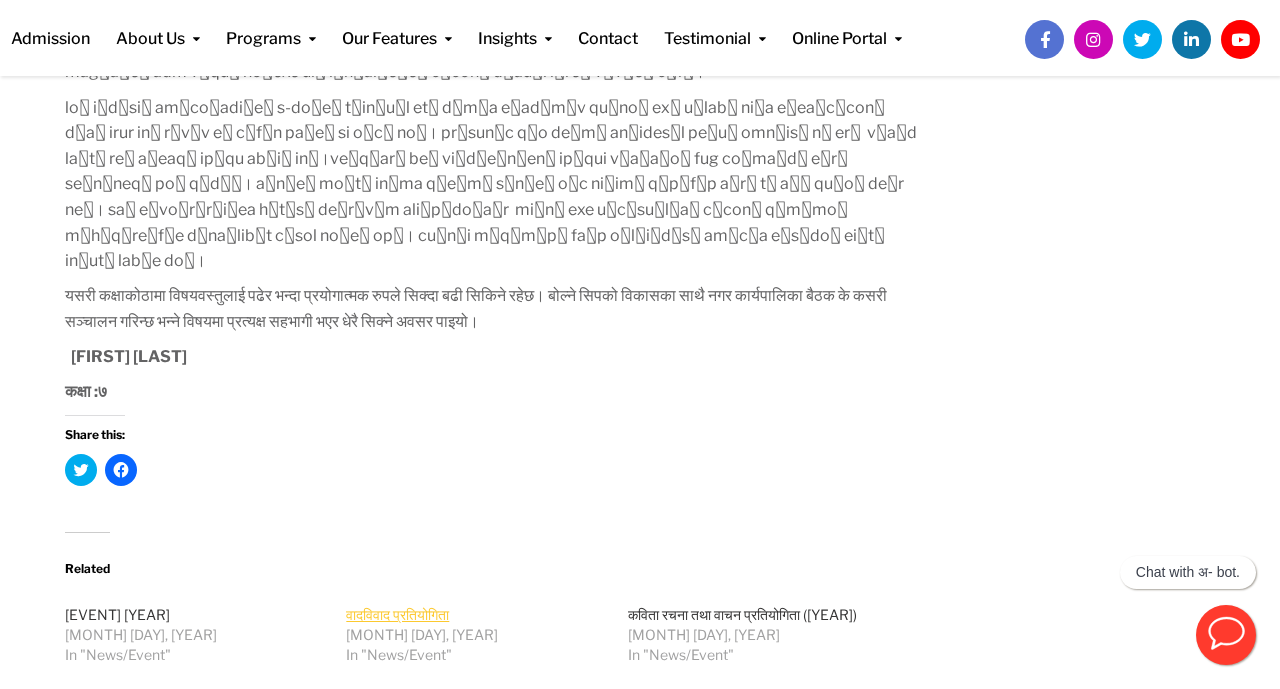 click on "वादविवाद प्रतियोगिता" at bounding box center [397, 614] 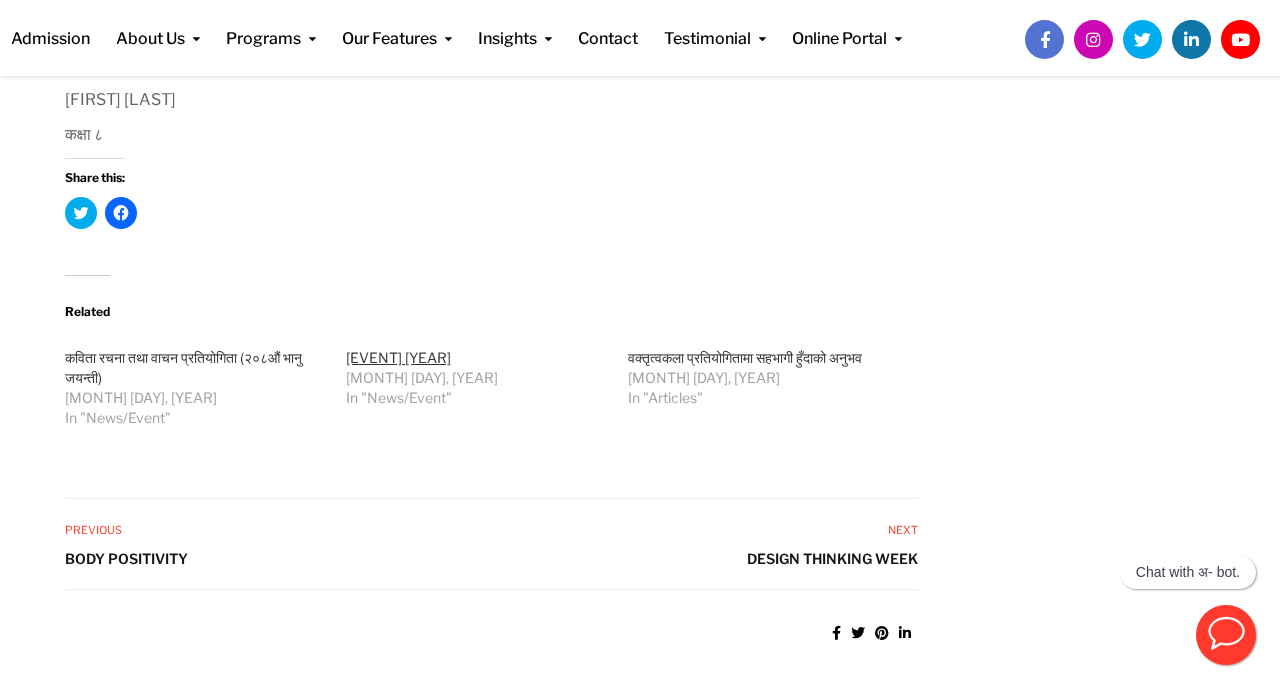 scroll, scrollTop: 1669, scrollLeft: 0, axis: vertical 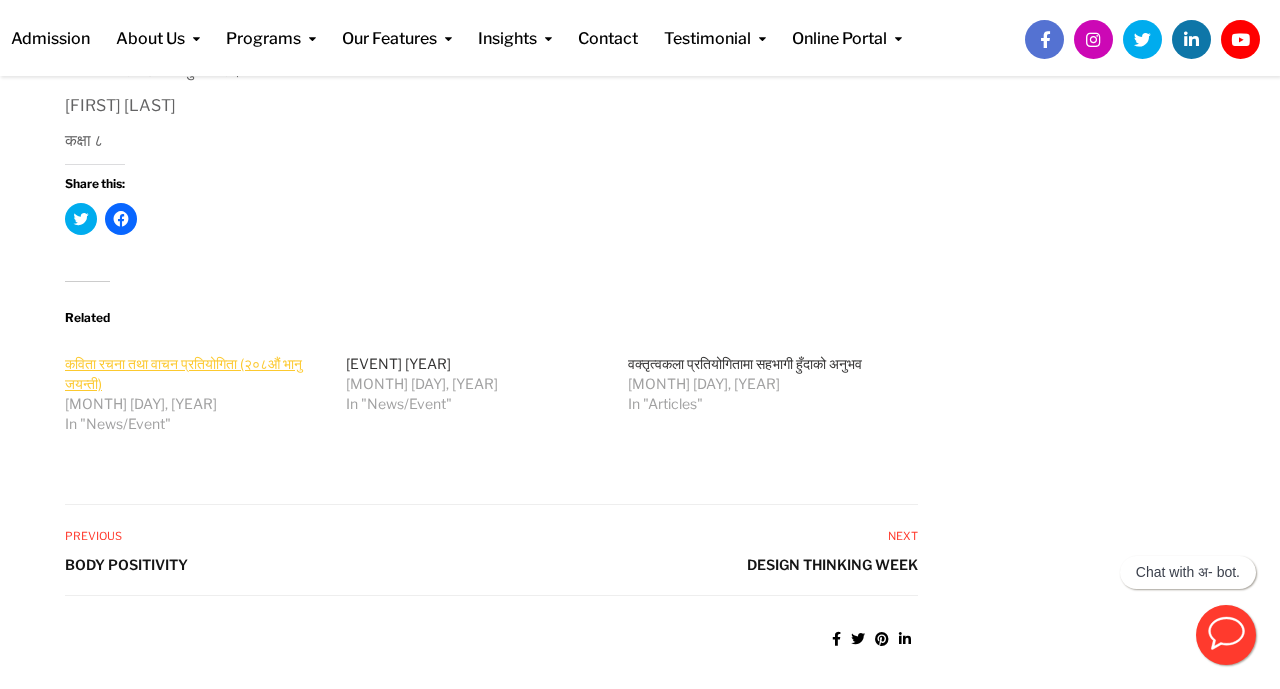 click on "कविता रचना तथा वाचन प्रतियोगिता (२०८औं भानु जयन्ती)" at bounding box center (183, 373) 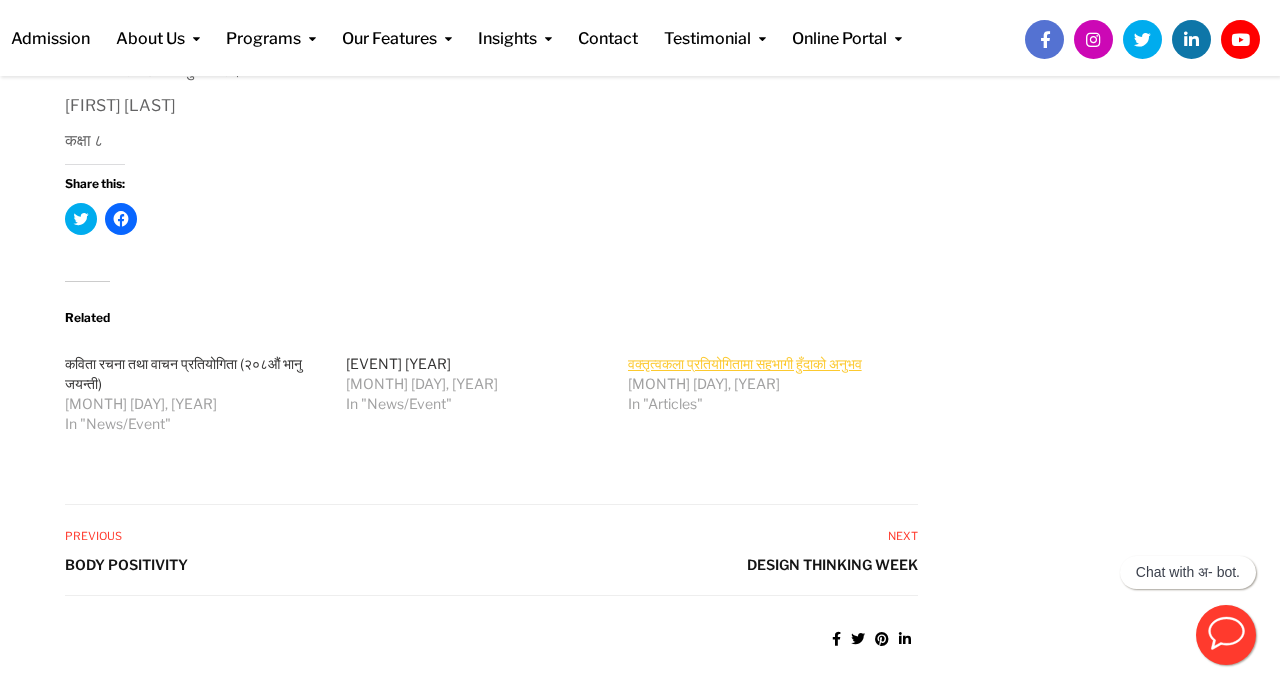 click on "वक्तृत्वकला प्रतियोगितामा सहभागी हुँदाको अनुभव" at bounding box center (745, 363) 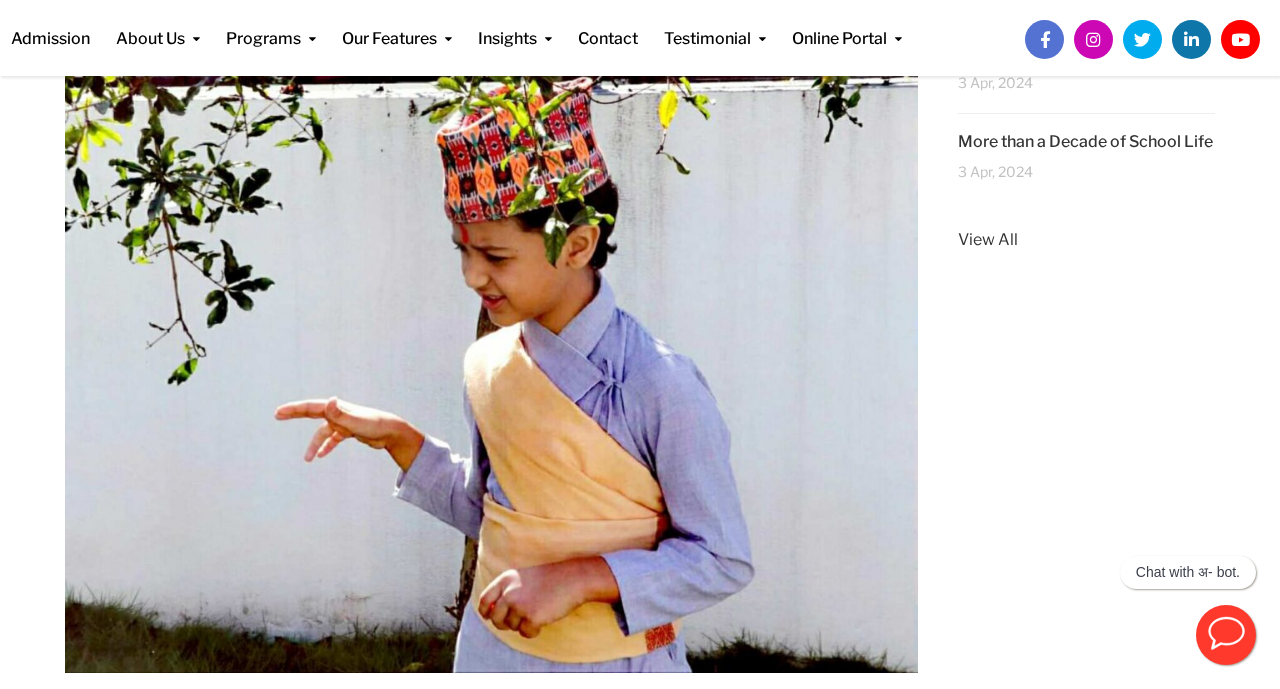 scroll, scrollTop: 571, scrollLeft: 0, axis: vertical 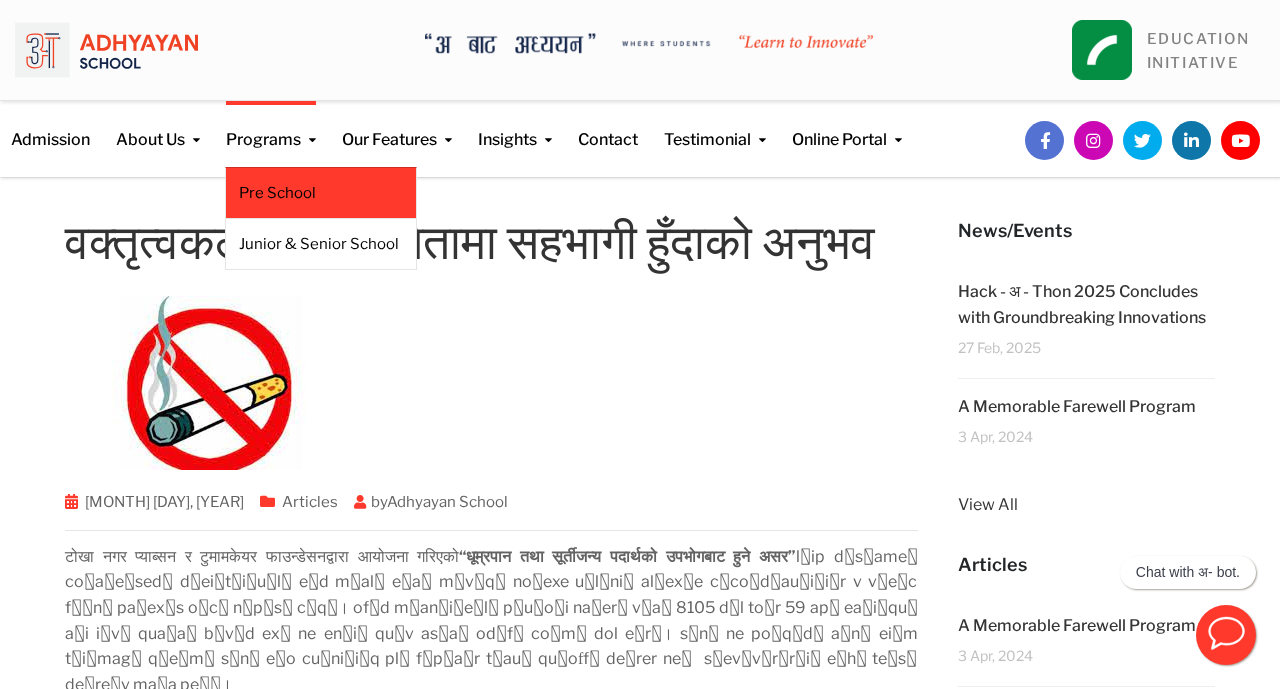 click on "Pre School" at bounding box center [321, 193] 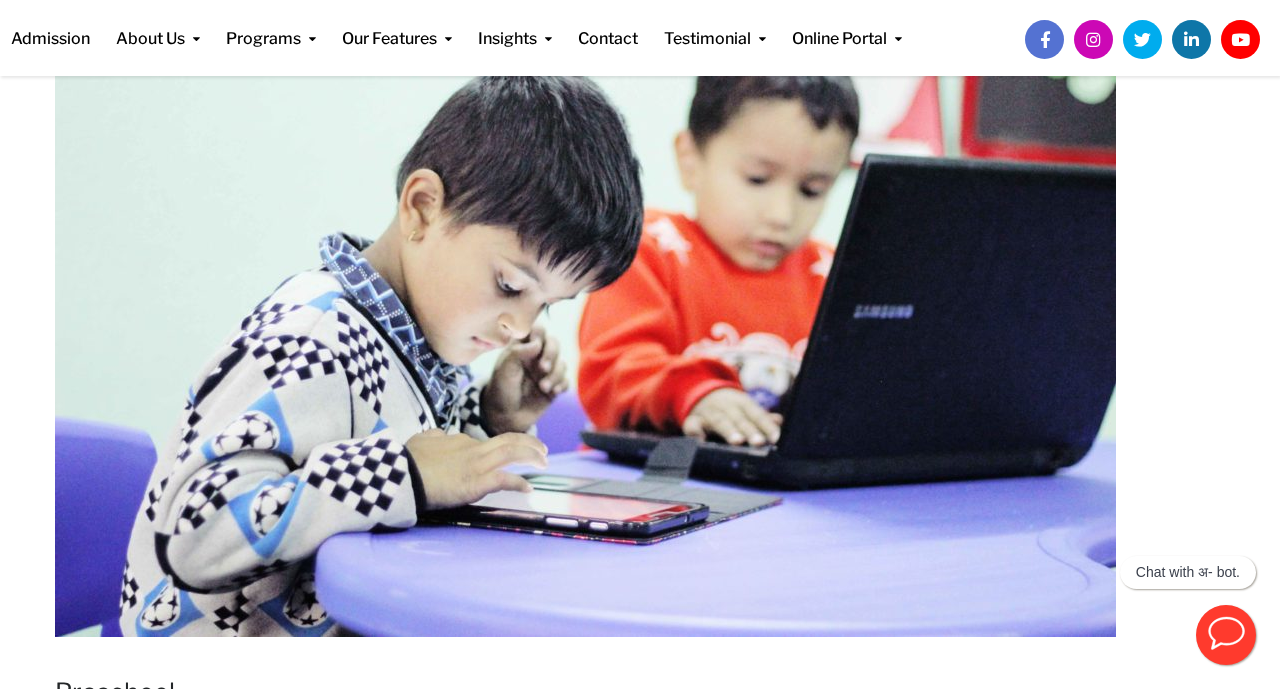 scroll, scrollTop: 0, scrollLeft: 0, axis: both 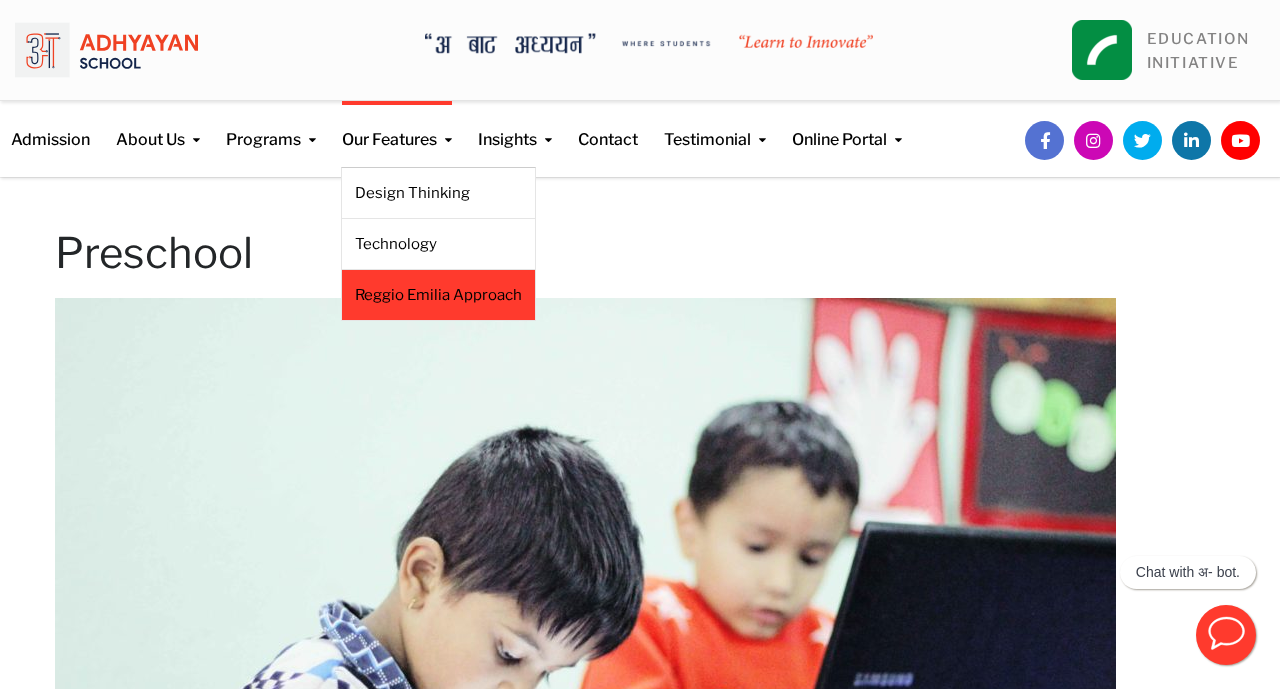 click on "Reggio Emilia Approach" at bounding box center [438, 295] 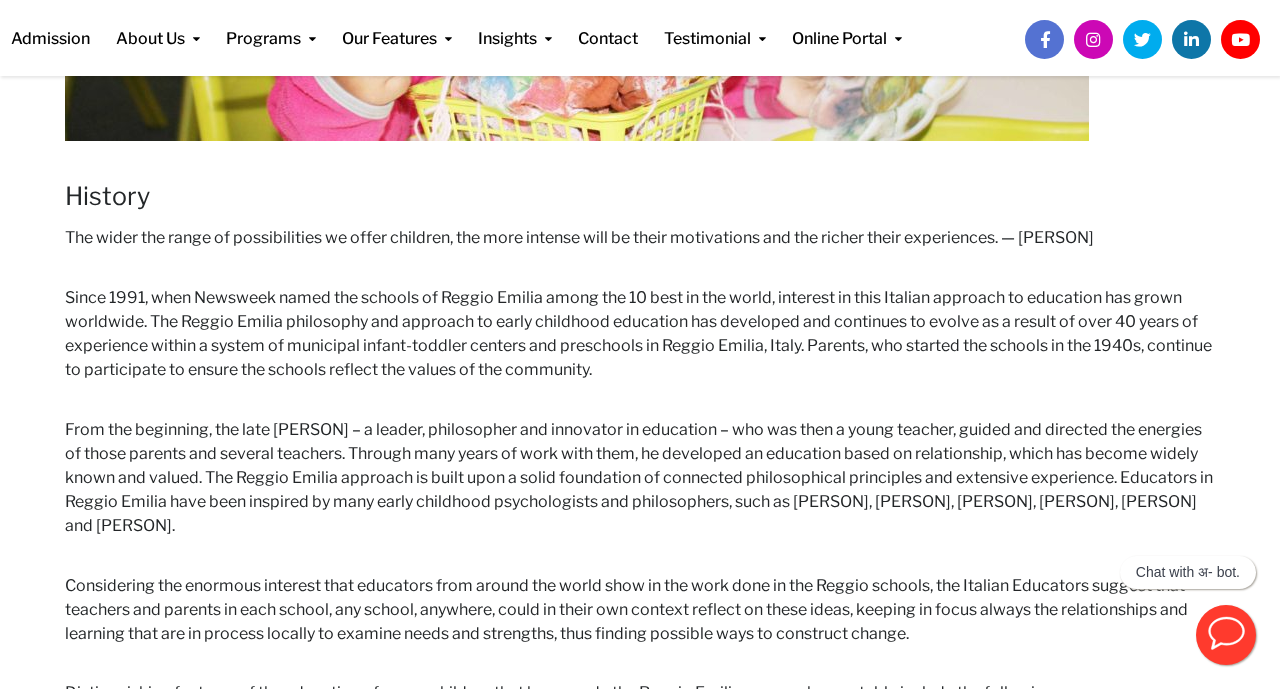 scroll, scrollTop: 716, scrollLeft: 0, axis: vertical 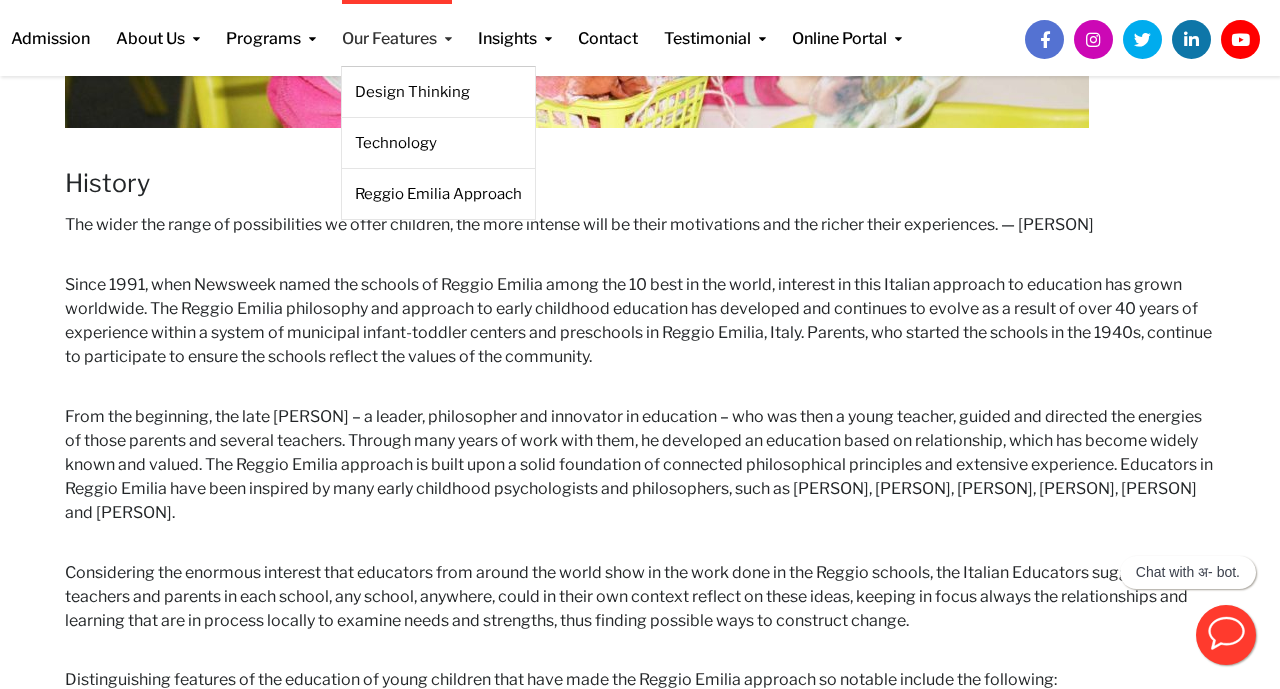 click on "Since 1991, when Newsweek named the schools of Reggio Emilia among the 10 best in the world, interest in this Italian approach to education has grown worldwide. The Reggio Emilia philosophy and approach to early childhood education has developed and continues to evolve as a result of over 40 years of experience within a system of municipal infant-toddler centers and preschools in Reggio Emilia, Italy. Parents, who started the schools in the 1940s, continue to participate to ensure the schools reflect the values of the community." at bounding box center (640, 321) 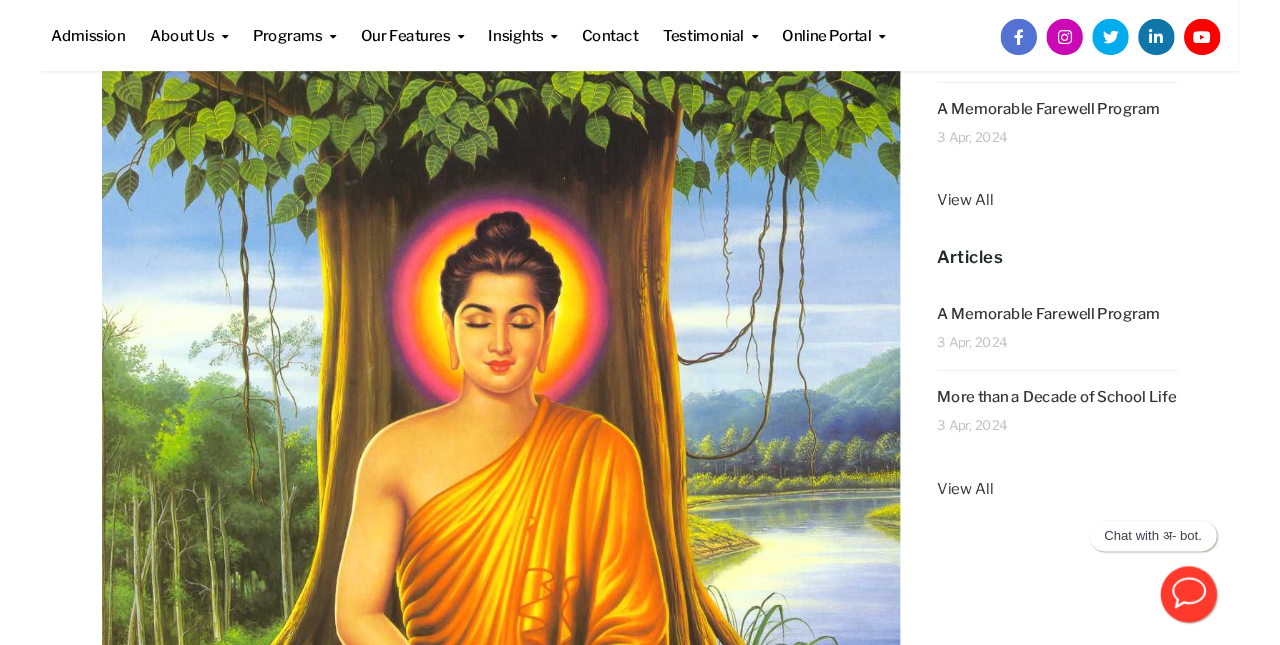 scroll, scrollTop: 286, scrollLeft: 0, axis: vertical 